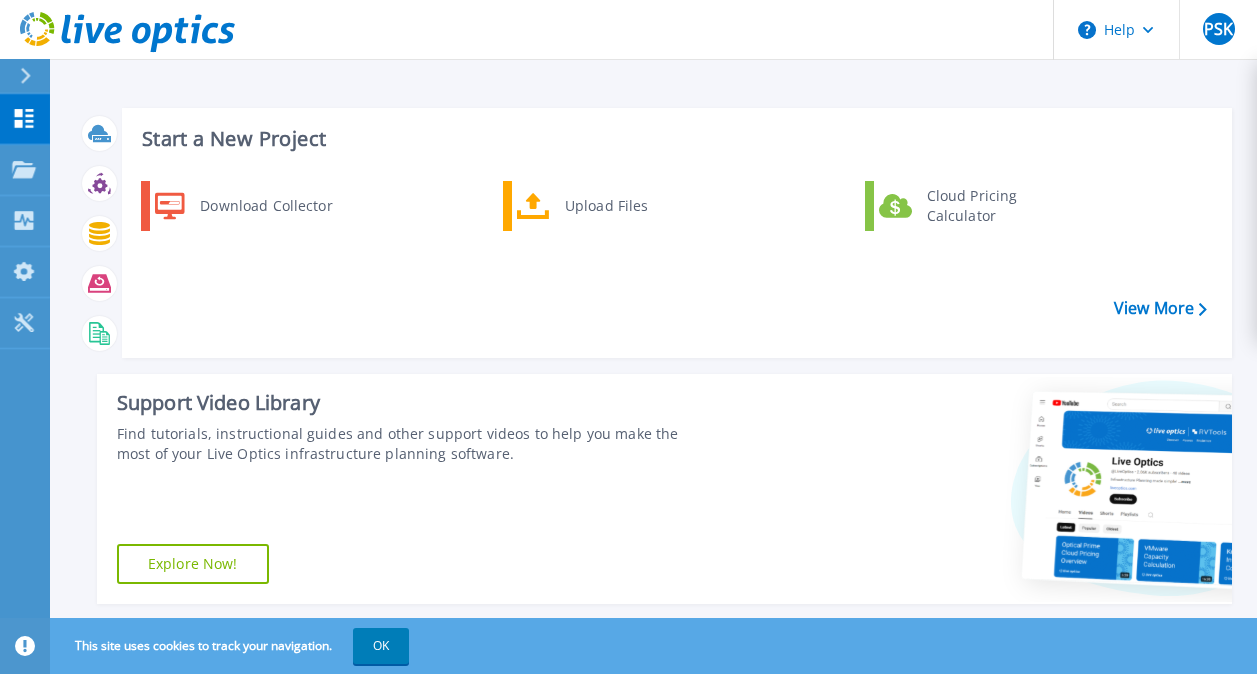 scroll, scrollTop: 0, scrollLeft: 0, axis: both 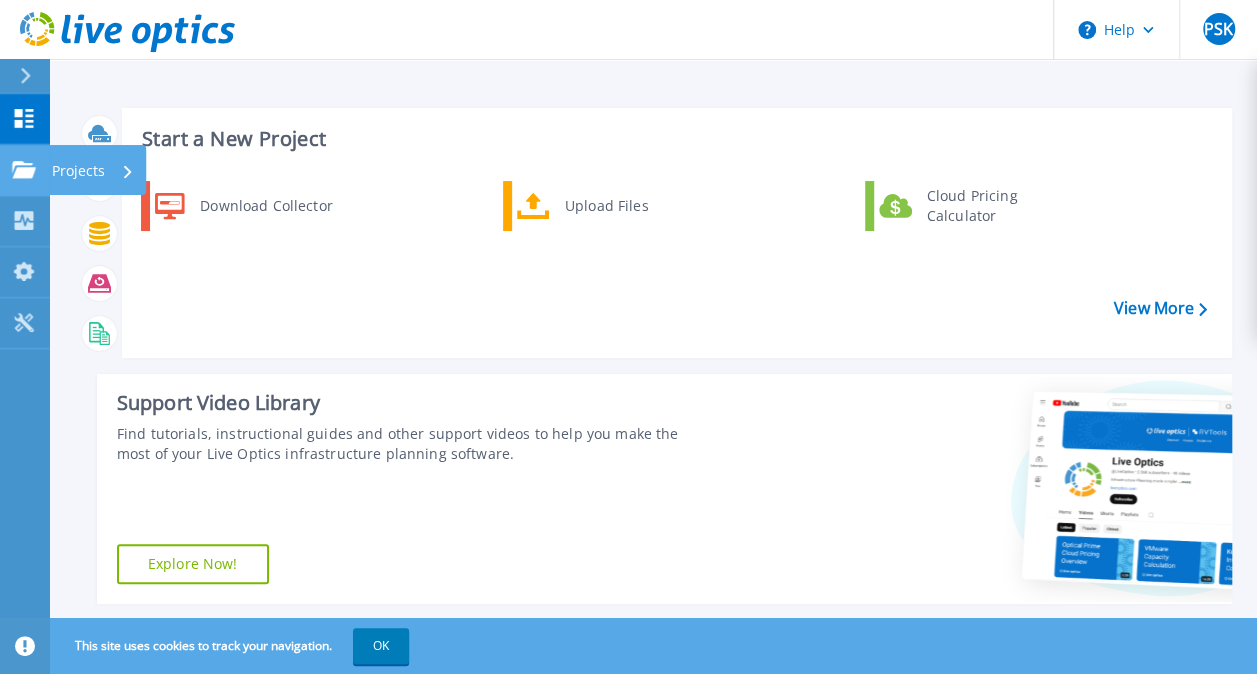 click on "Help PSK End User Prapthi S Kotian prapthi.prapthi@kyndryl.com Kyndryl My Profile Log Out Dashboard Dashboard Projects Projects Search Projects Upload SIOKIT & Files Optical Prime Collector Runs Collectors Collectors Download Collector Dossier My Profile My Profile Tools Tools Start a New Project     Download Collector     Upload Files     Cloud Pricing Calculator View More  Support Video Library Find tutorials, instructional guides and other support videos to help you make the most of your Live Optics infrastructure planning software. Explore Now! Recent Projects All Projects JUL   4   2025 Optical Prime EMEA-ZA-JOHANNE-0566 Prapthi S Kotian ,  Kyndryl 07/04/2025, 10:42 (-07:00) Complete Project ID:  2963424 JUL   4   2025 Optical Prime aoln4pvmw0001 Prapthi S Kotian ,  Kyndryl 07/04/2025, 08:00 (-07:00) Complete Project ID:  2963291 JUL   4   2025 Optical Prime vo1wepesx0001 Prapthi S Kotian ,  Kyndryl 07/04/2025, 06:21 (-07:00) Complete Project ID:  2963193 Privacy Policy Cookies Ads & Email Telemetry EULA" at bounding box center [628, 298] 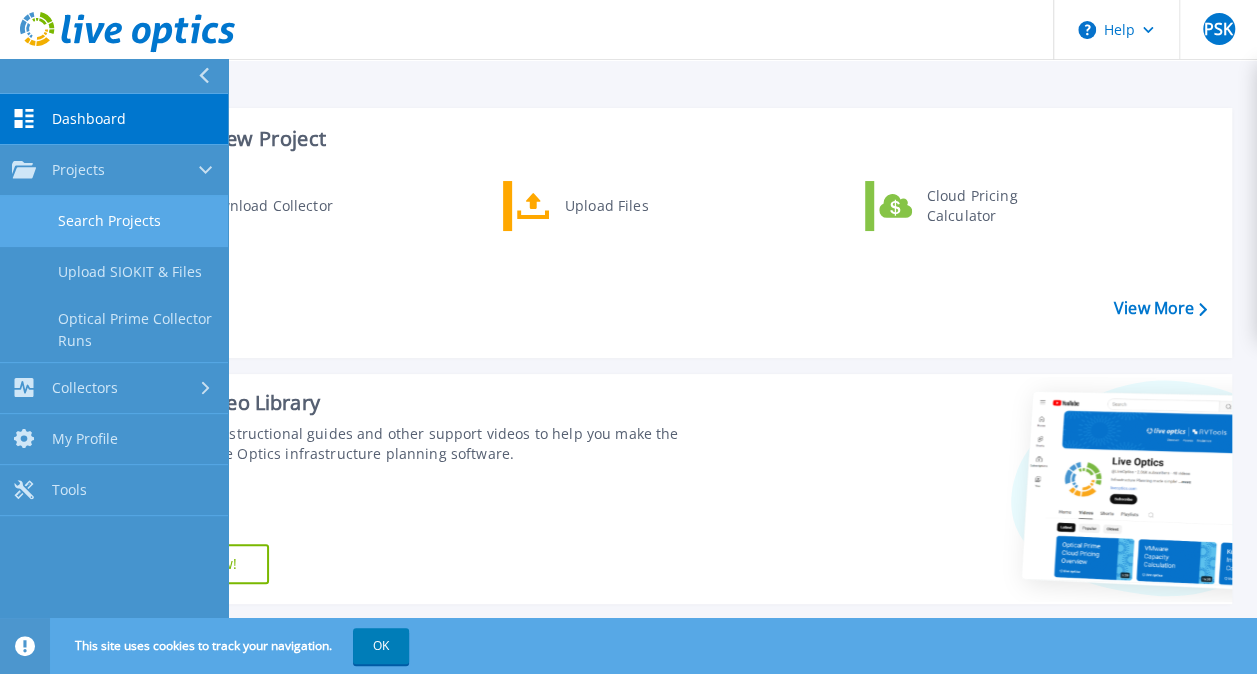 click on "Search Projects" at bounding box center [114, 221] 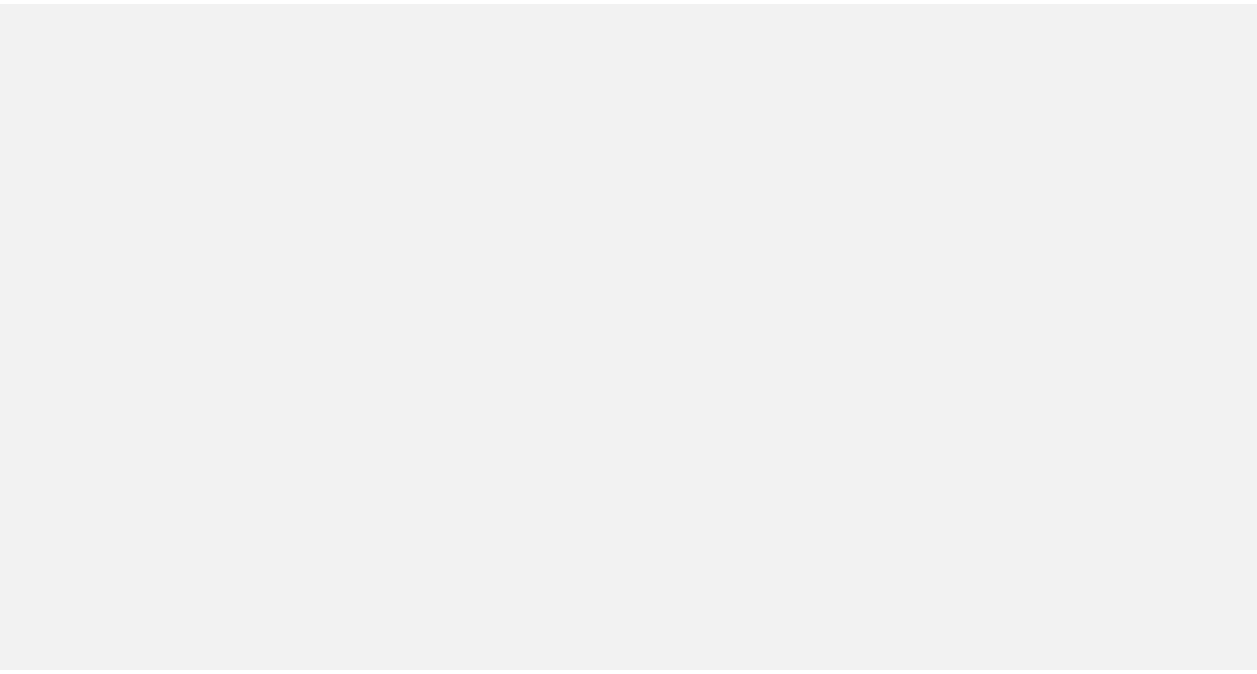 scroll, scrollTop: 0, scrollLeft: 0, axis: both 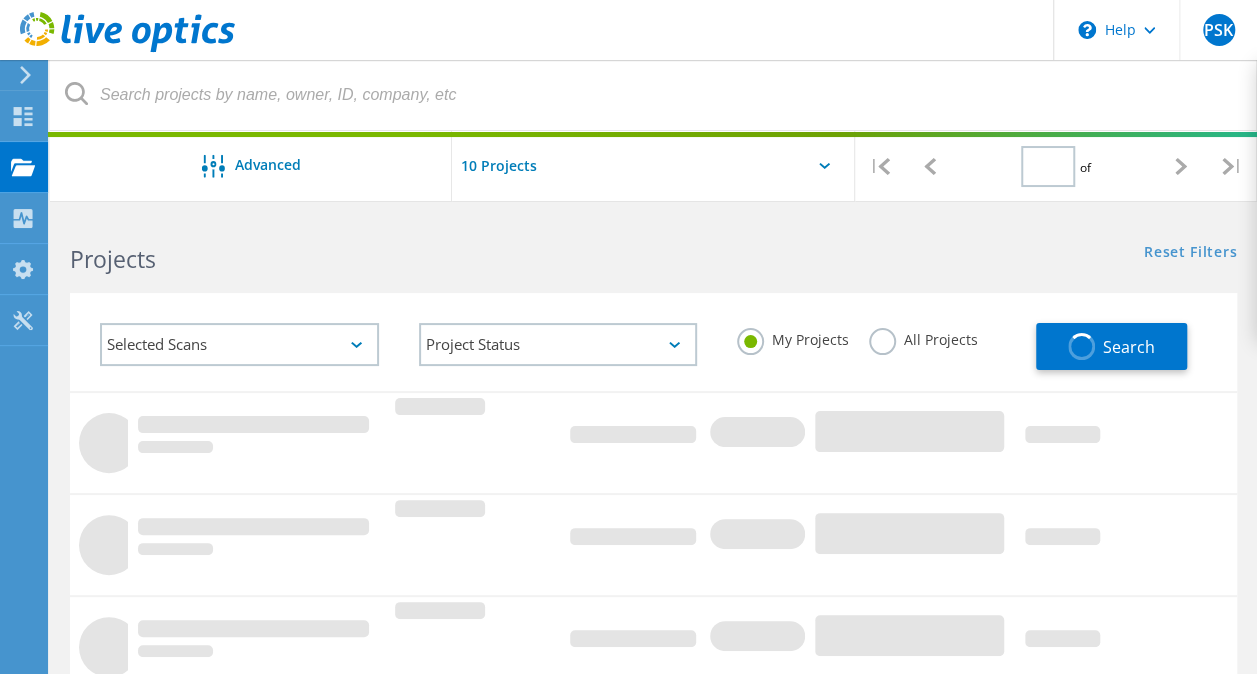 type on "1" 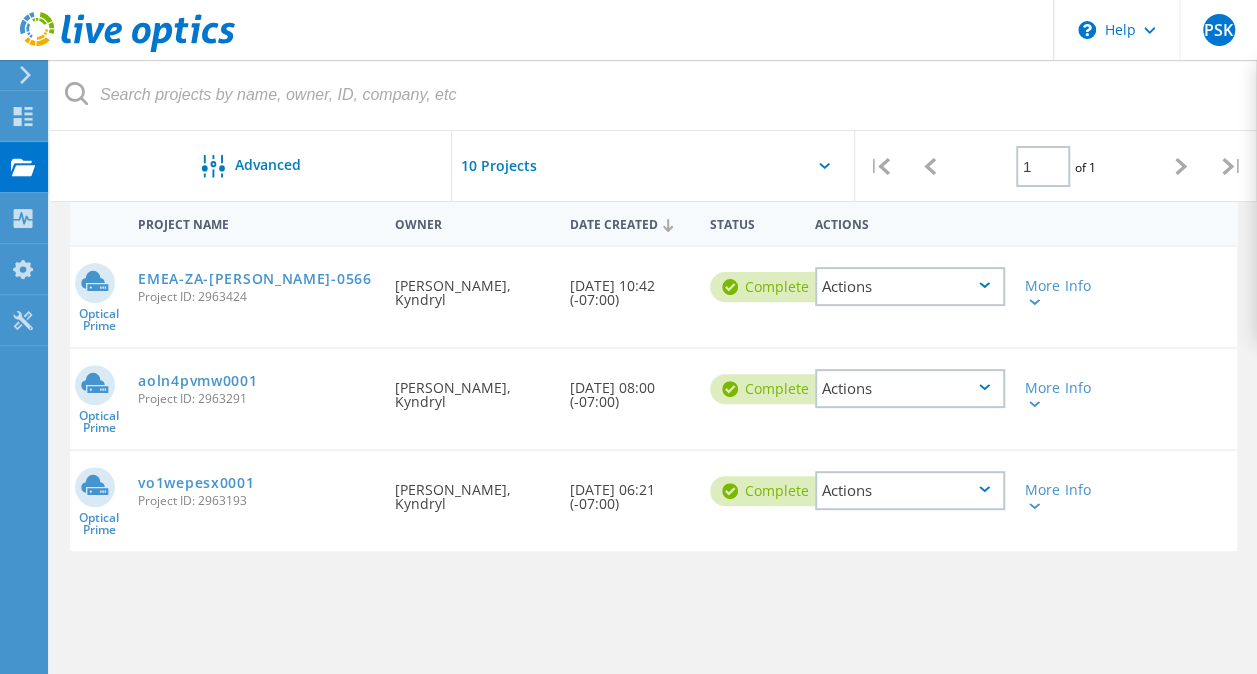 scroll, scrollTop: 184, scrollLeft: 0, axis: vertical 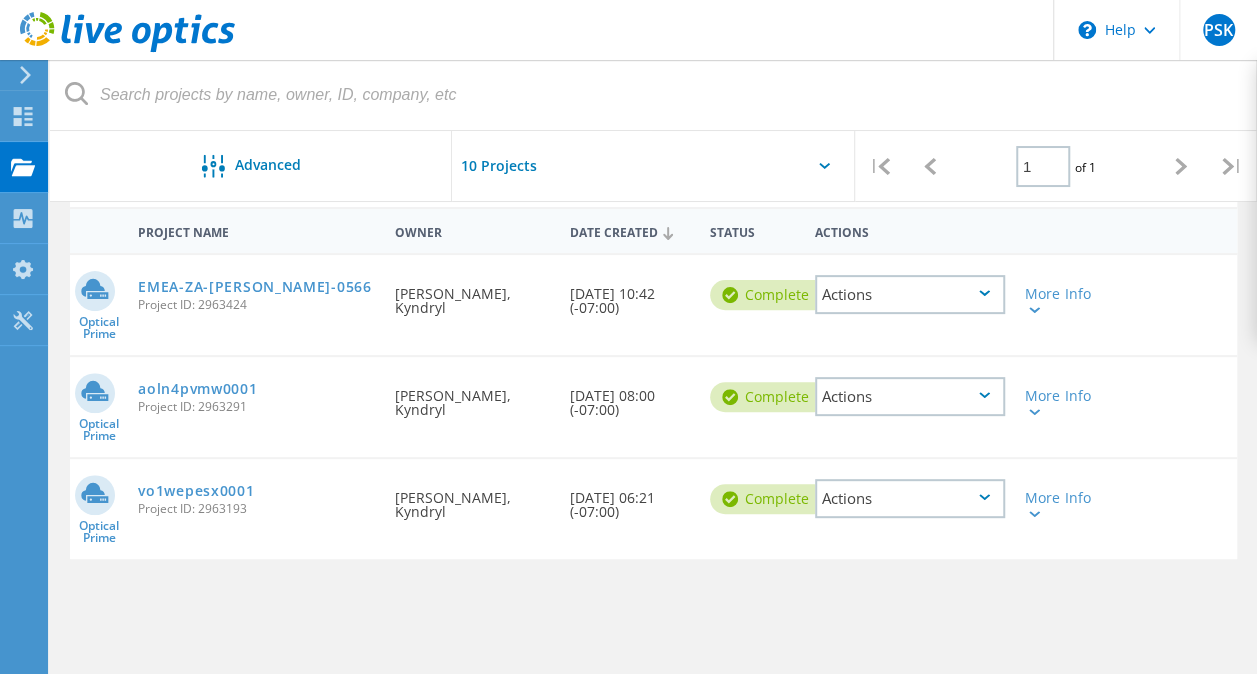click on "Actions" 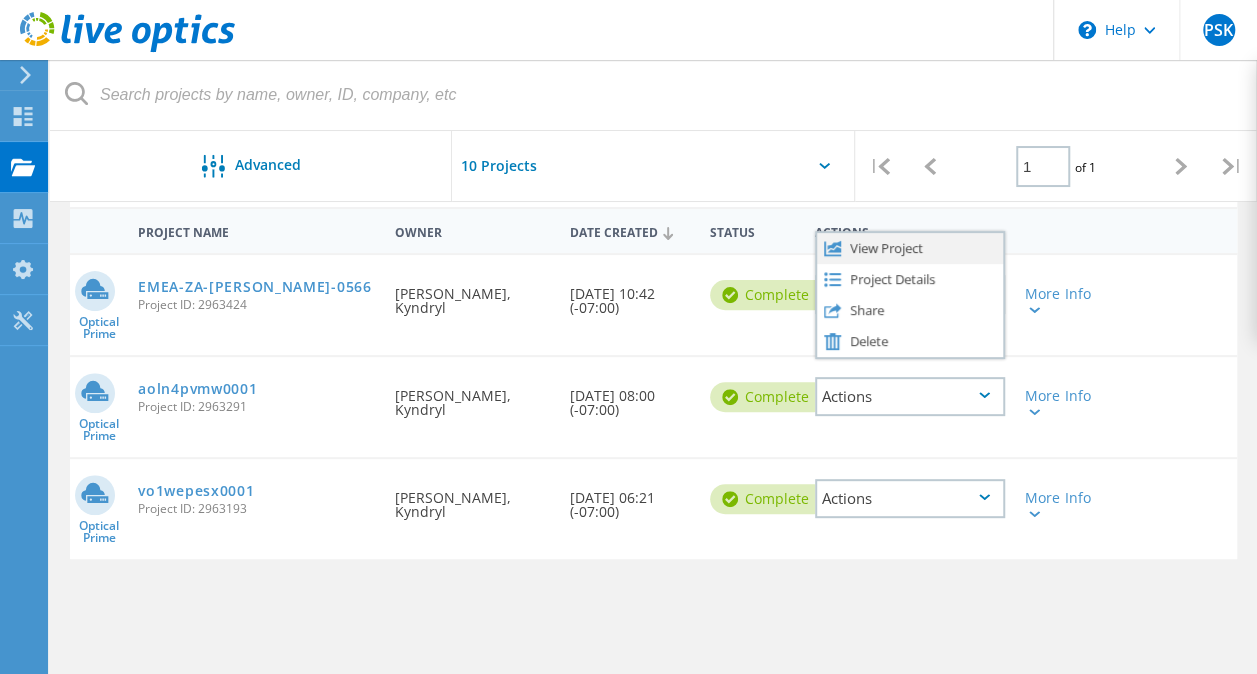 click on "View Project" 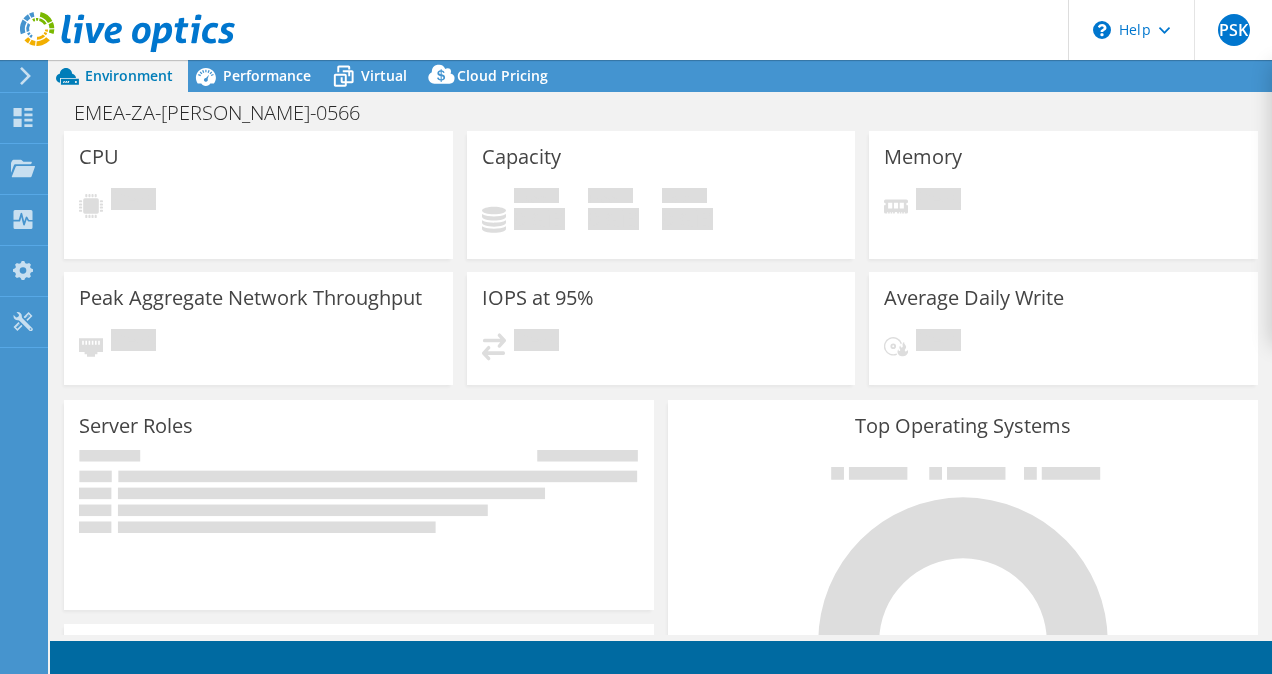 scroll, scrollTop: 0, scrollLeft: 0, axis: both 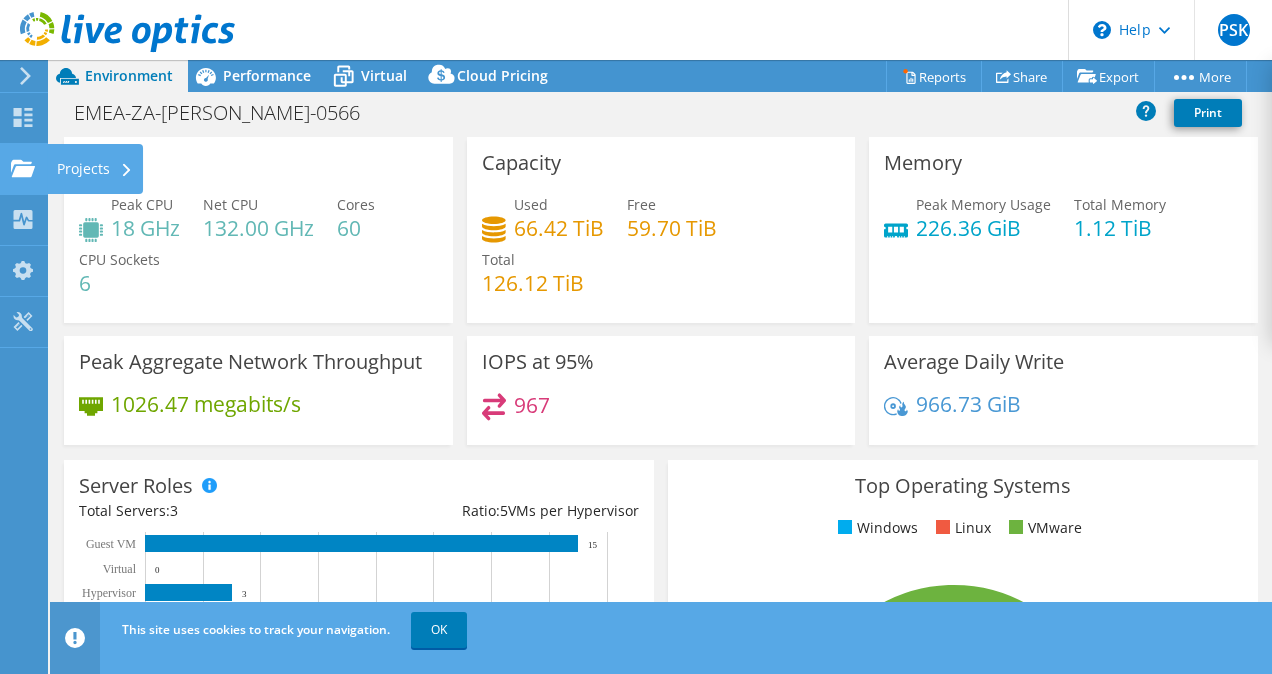 click 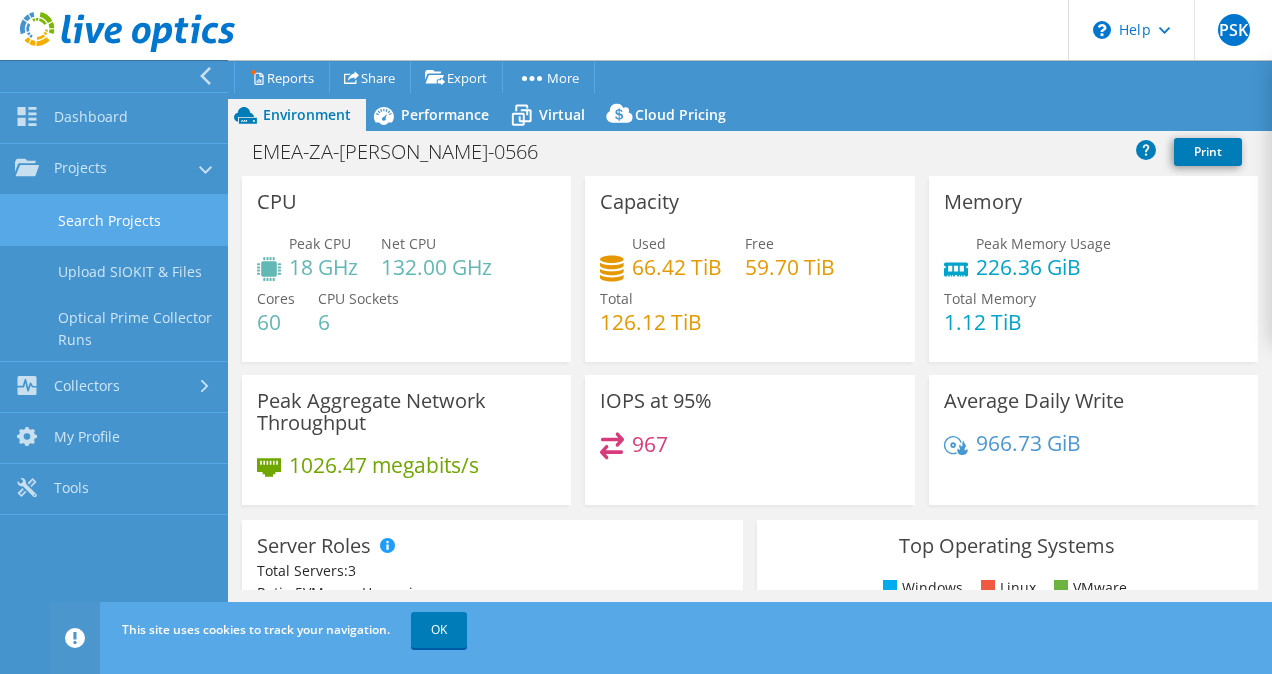 click on "Search Projects" at bounding box center (114, 220) 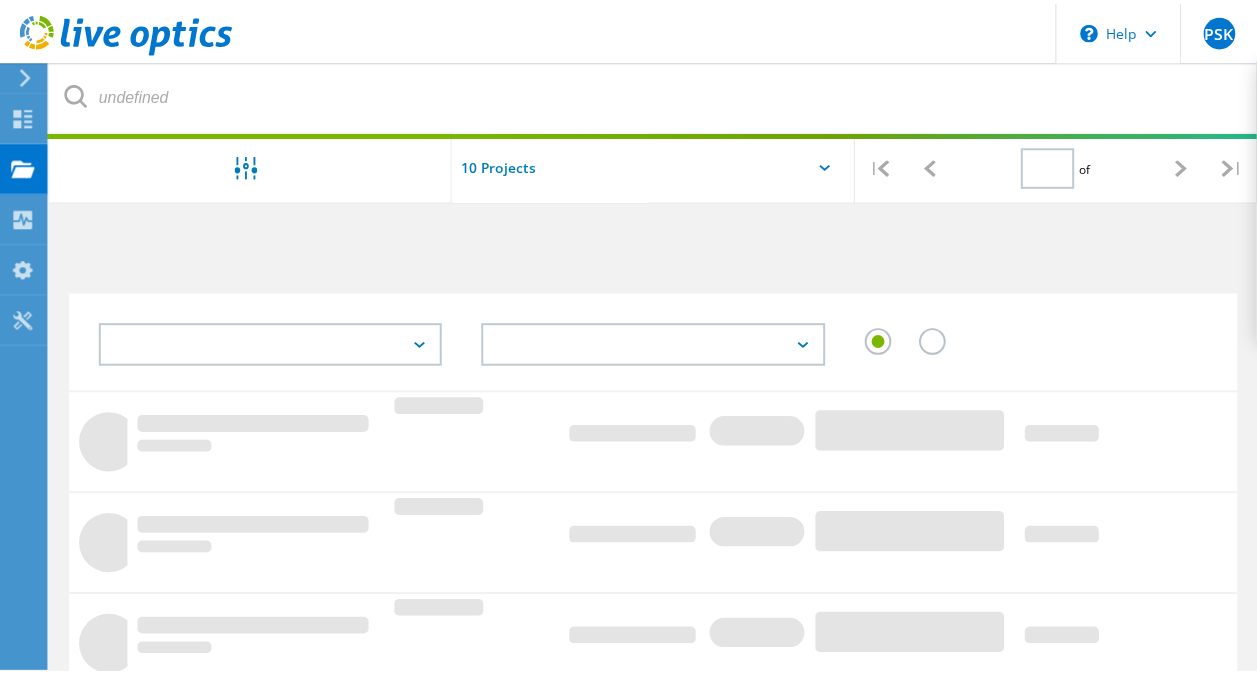 scroll, scrollTop: 0, scrollLeft: 0, axis: both 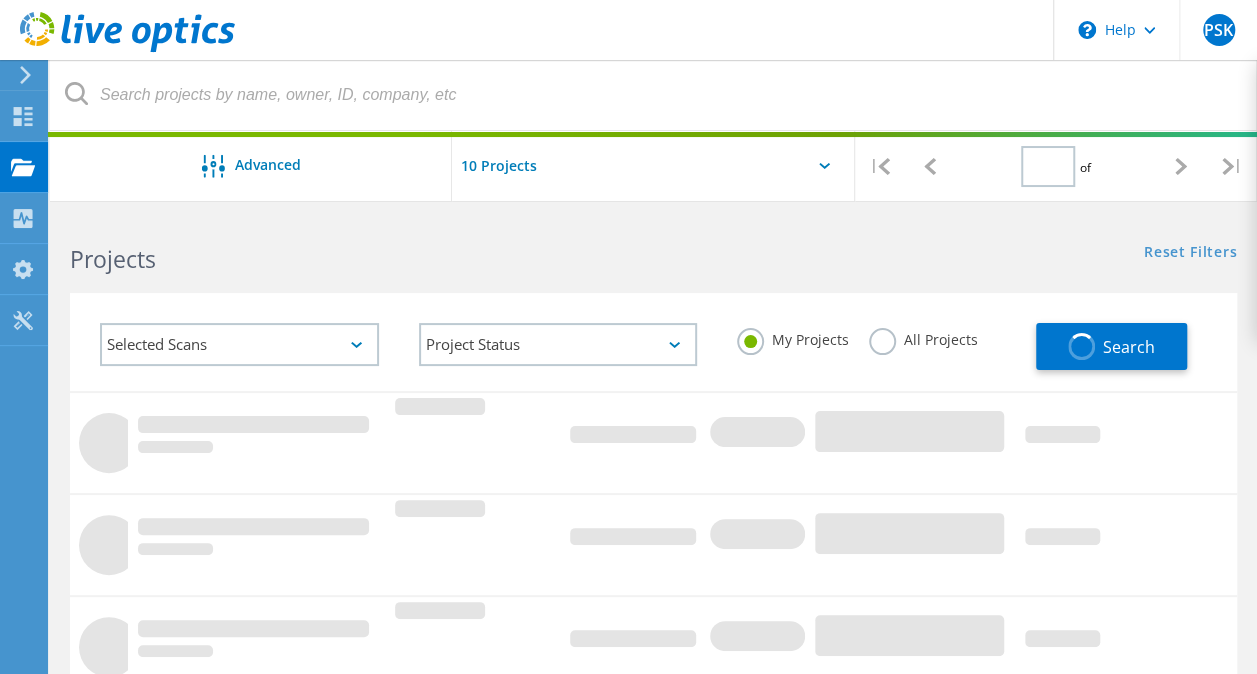 type on "1" 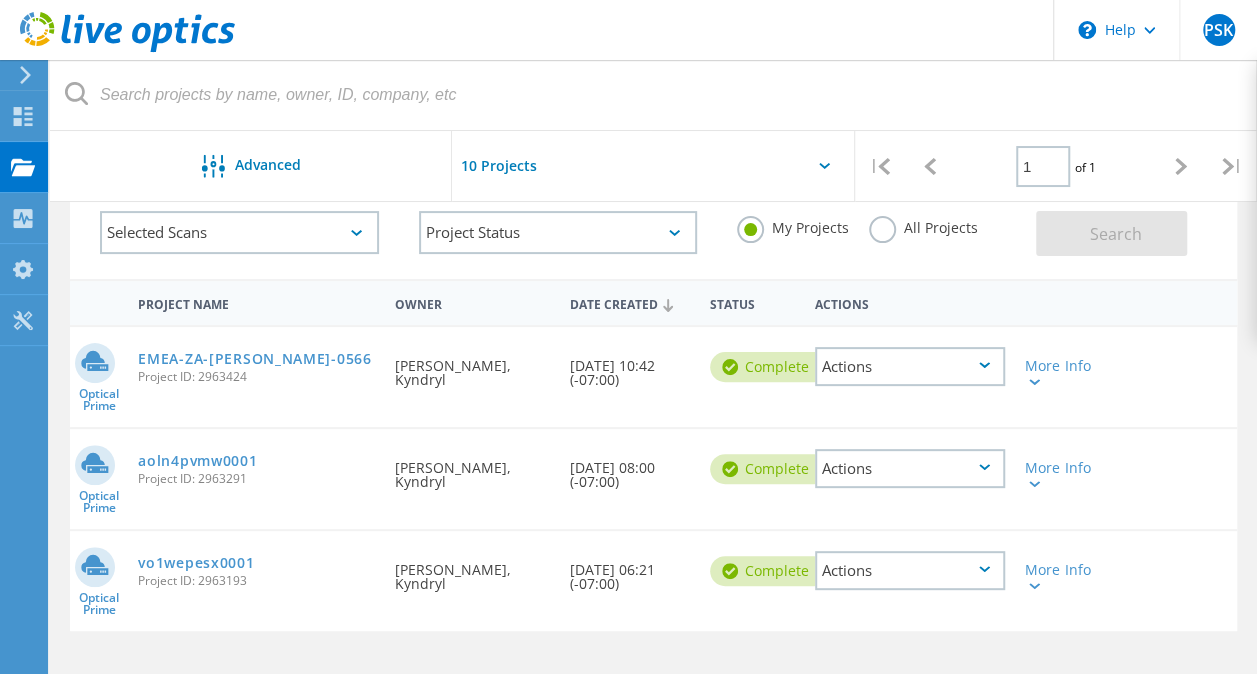 scroll, scrollTop: 114, scrollLeft: 0, axis: vertical 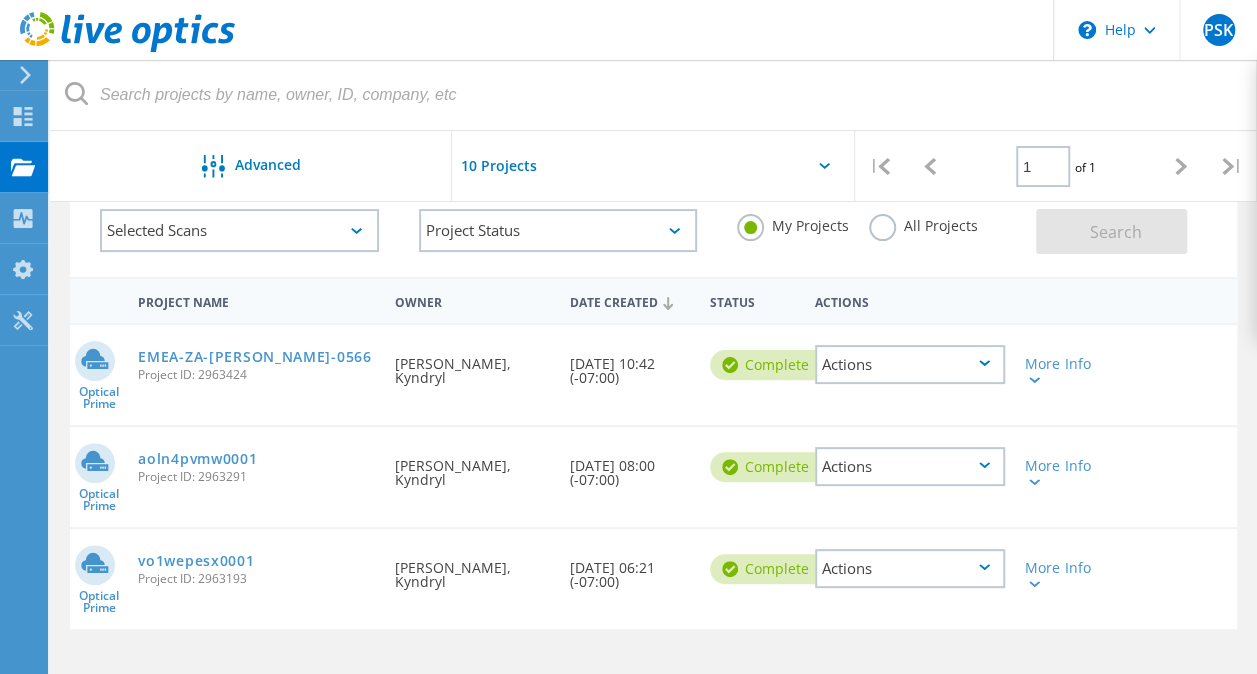 click on "Actions" 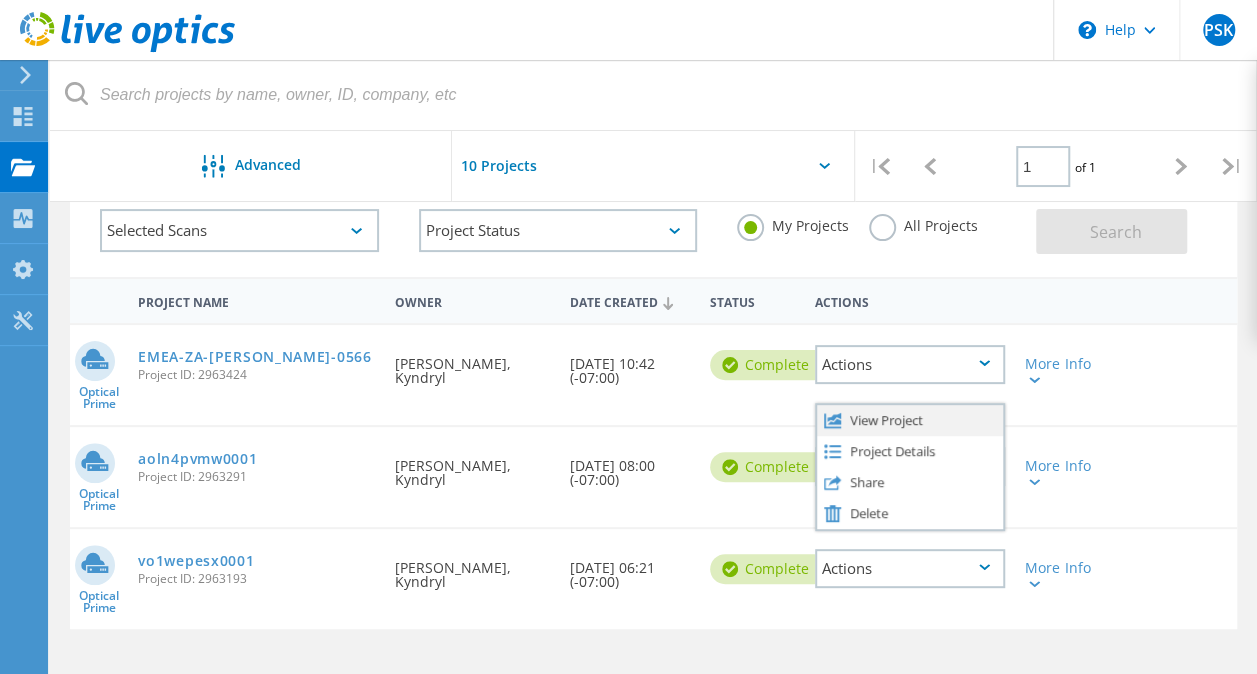 click on "View Project" 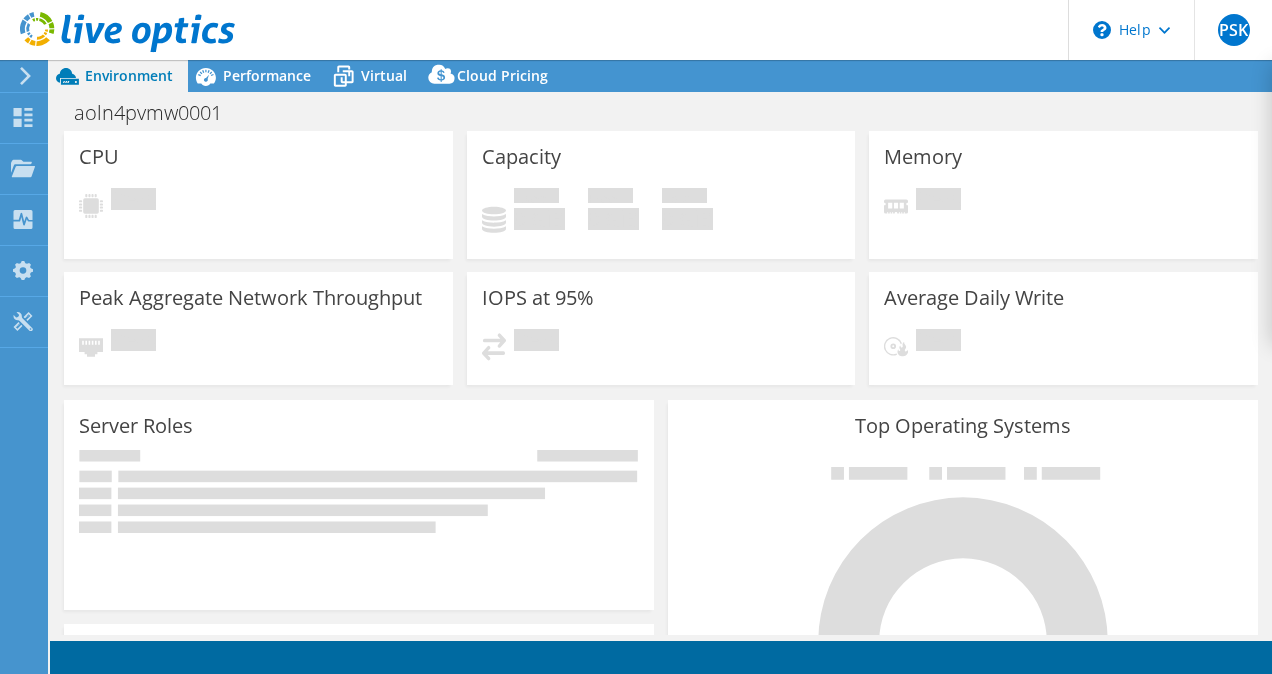 scroll, scrollTop: 0, scrollLeft: 0, axis: both 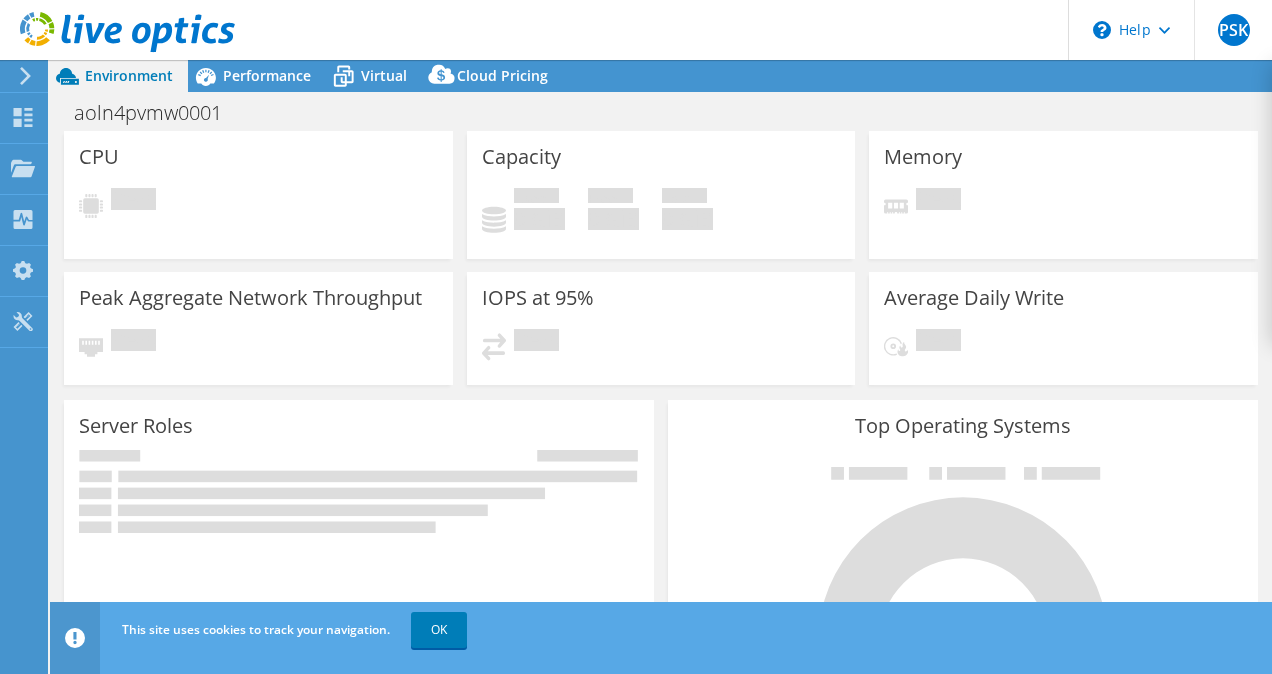 select on "INR" 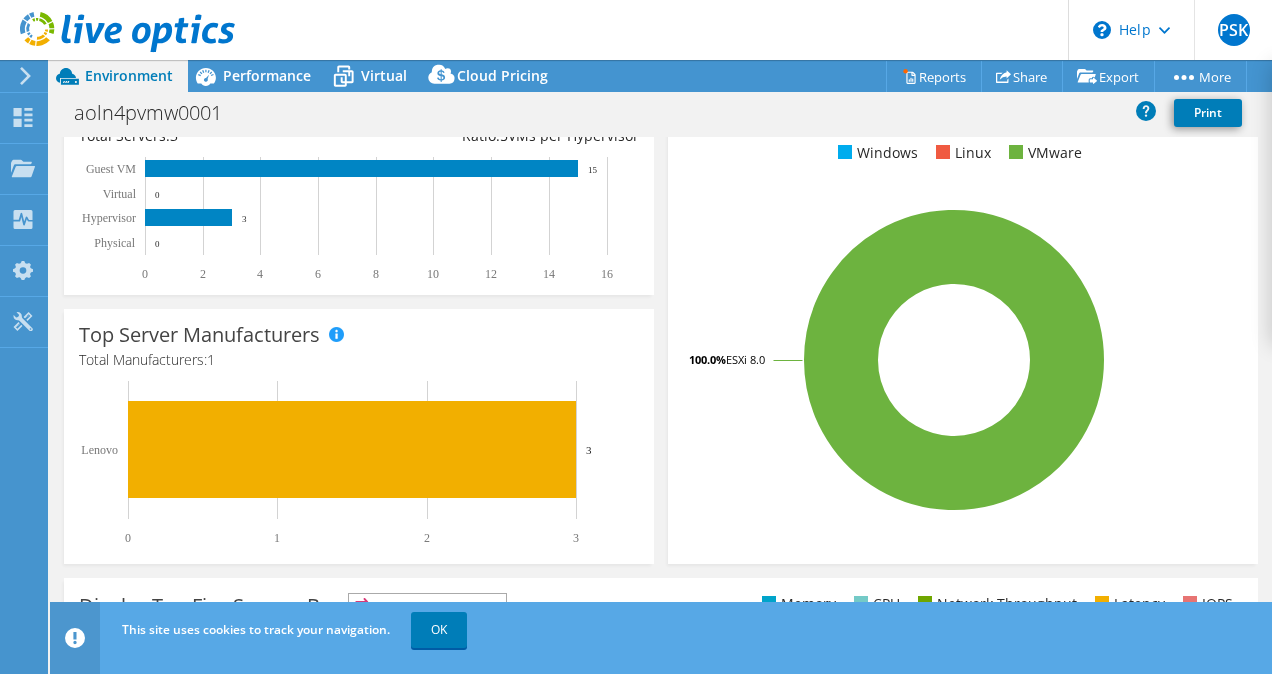 scroll, scrollTop: 0, scrollLeft: 0, axis: both 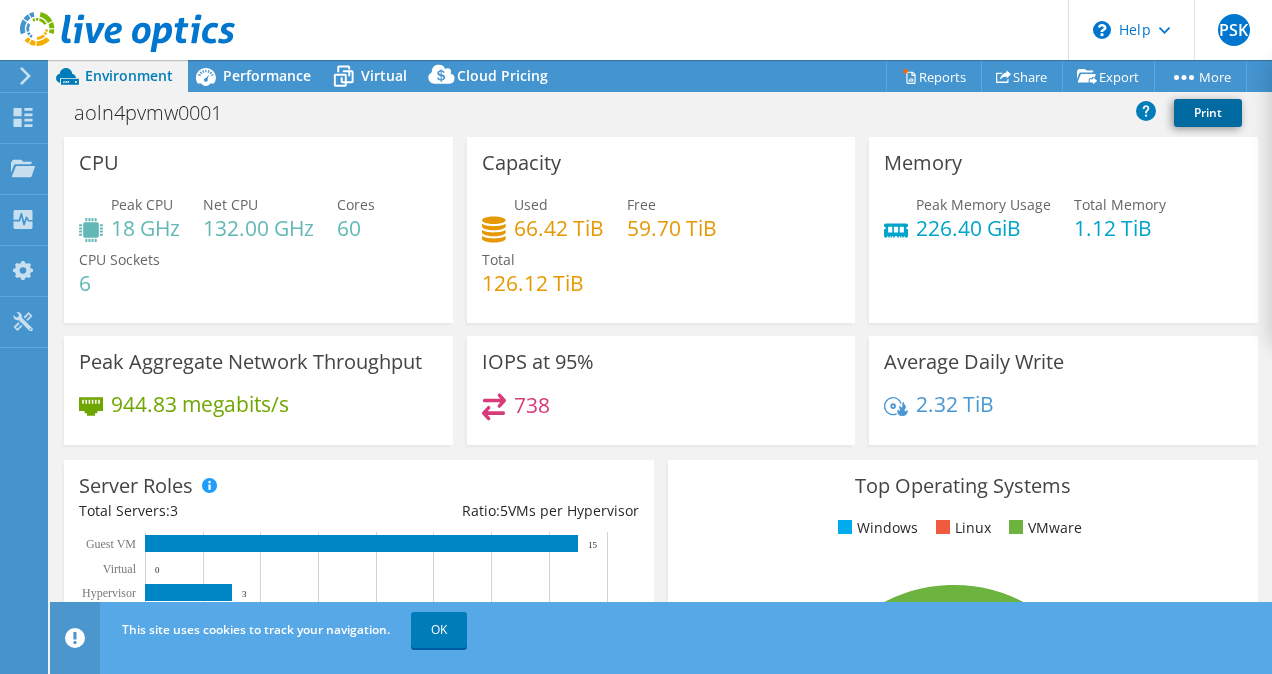 click on "Print" at bounding box center [1208, 113] 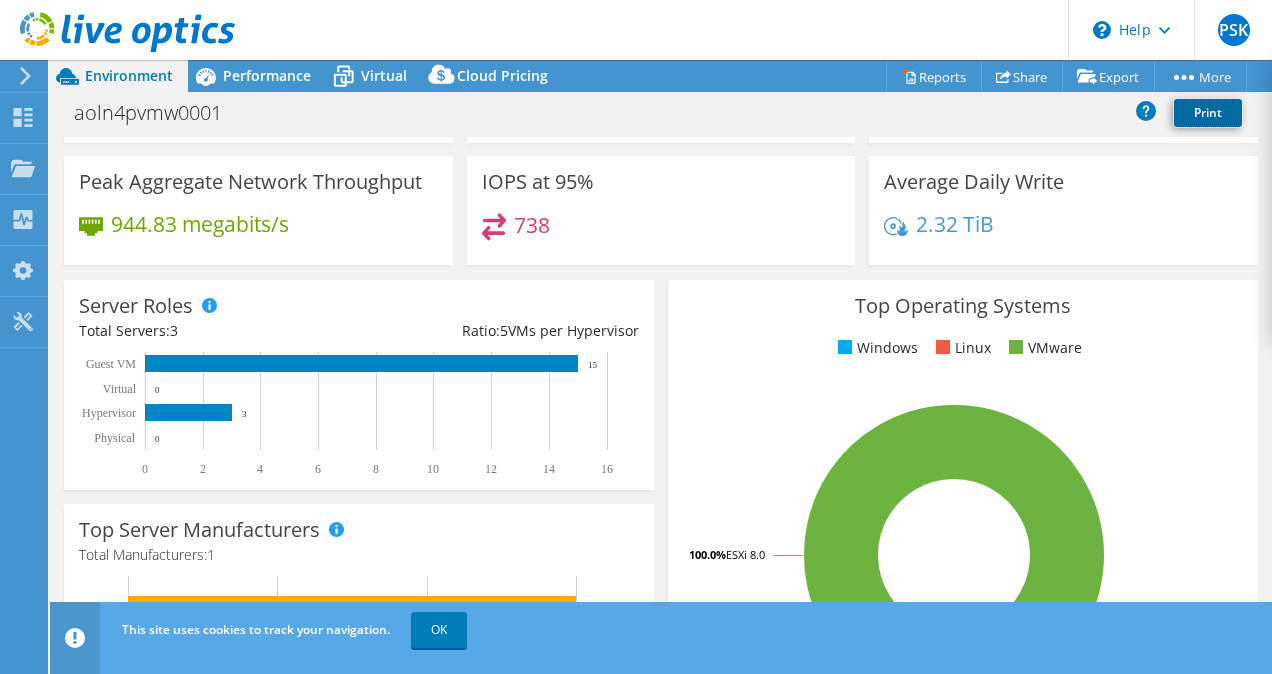 scroll, scrollTop: 0, scrollLeft: 0, axis: both 